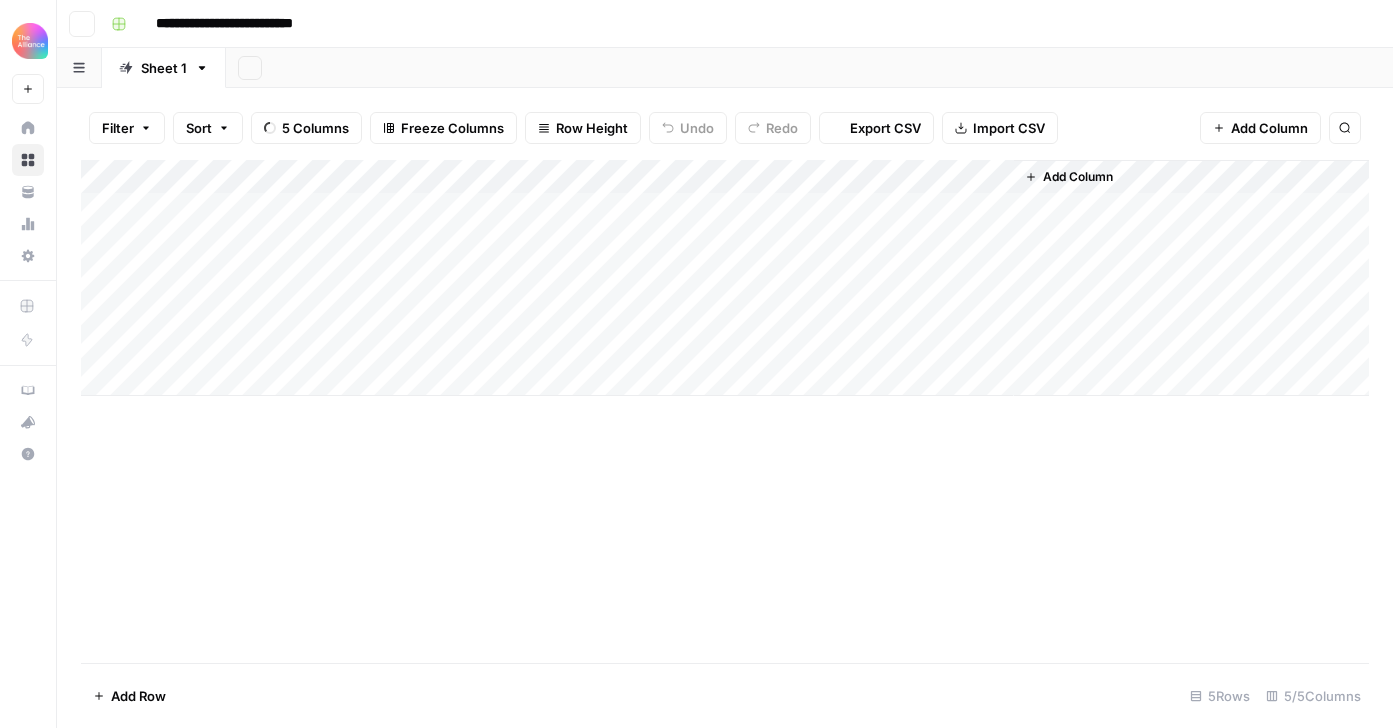 scroll, scrollTop: 0, scrollLeft: 0, axis: both 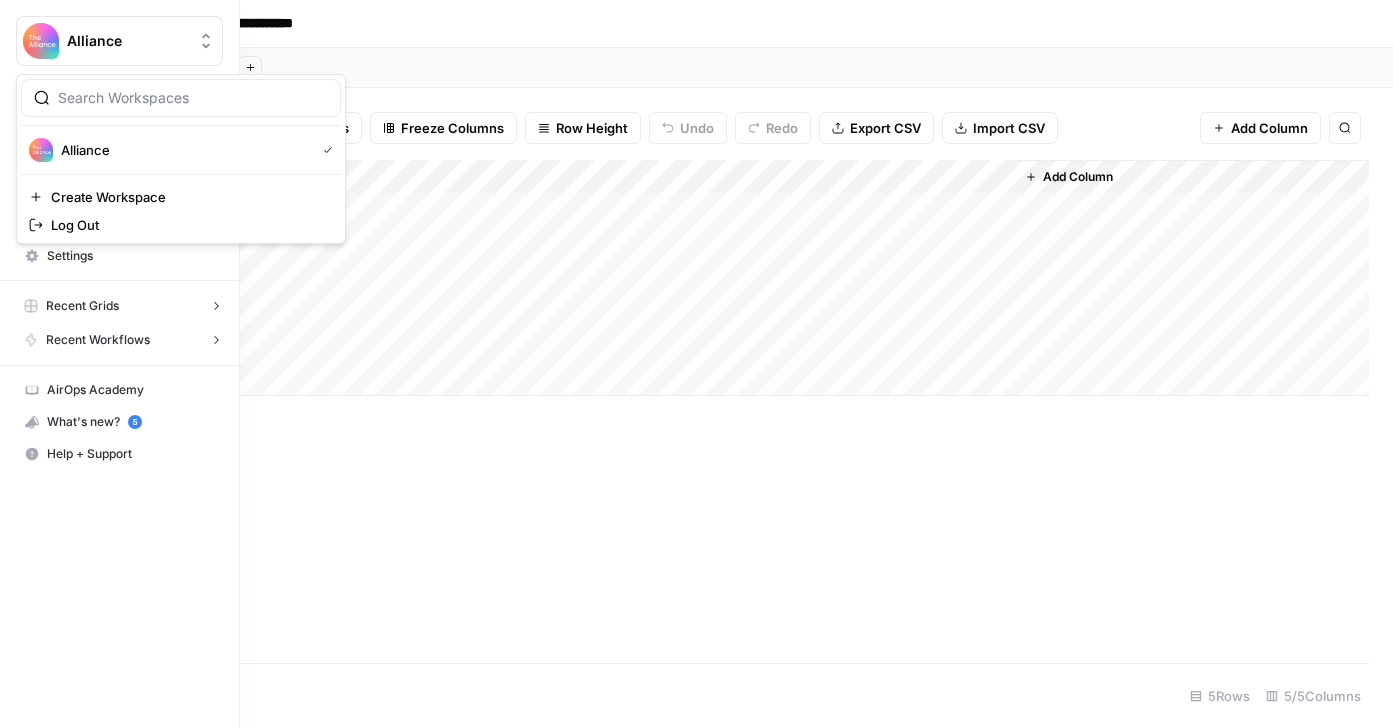 click on "Alliance" at bounding box center [127, 41] 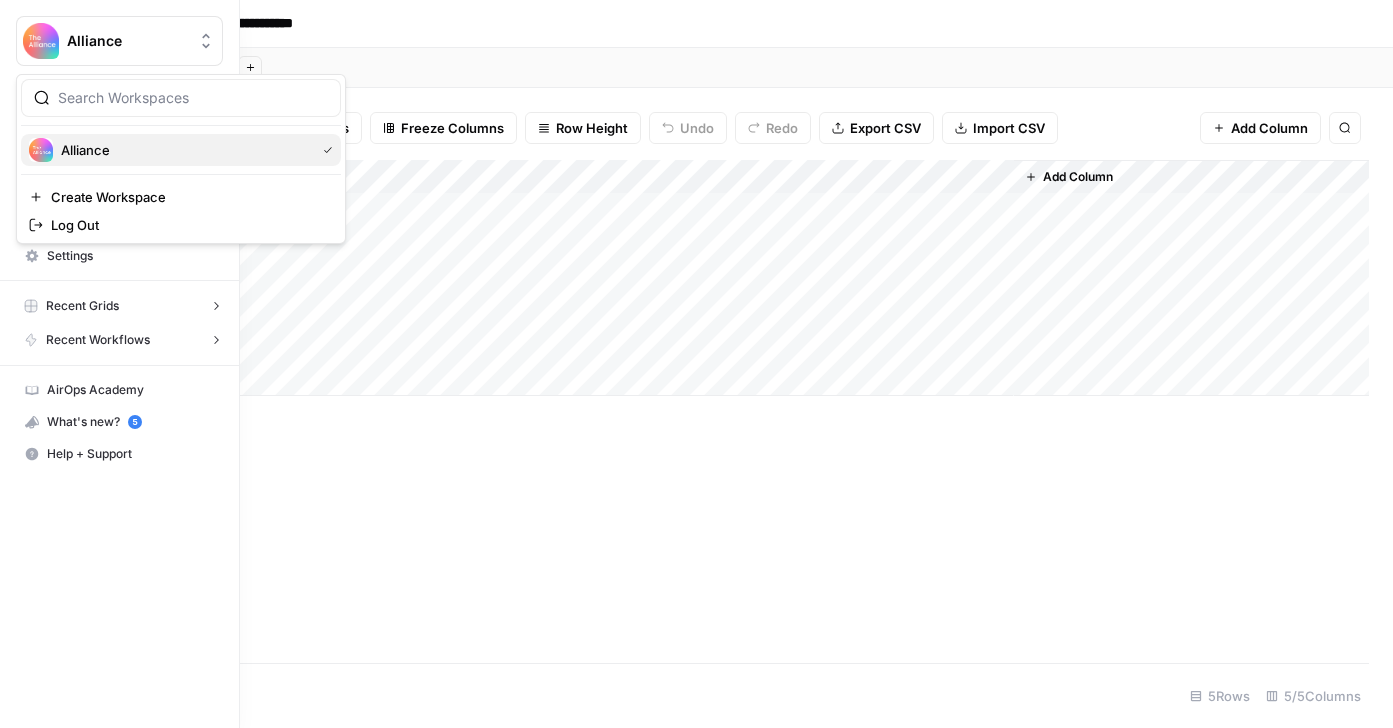click on "Alliance" at bounding box center (184, 150) 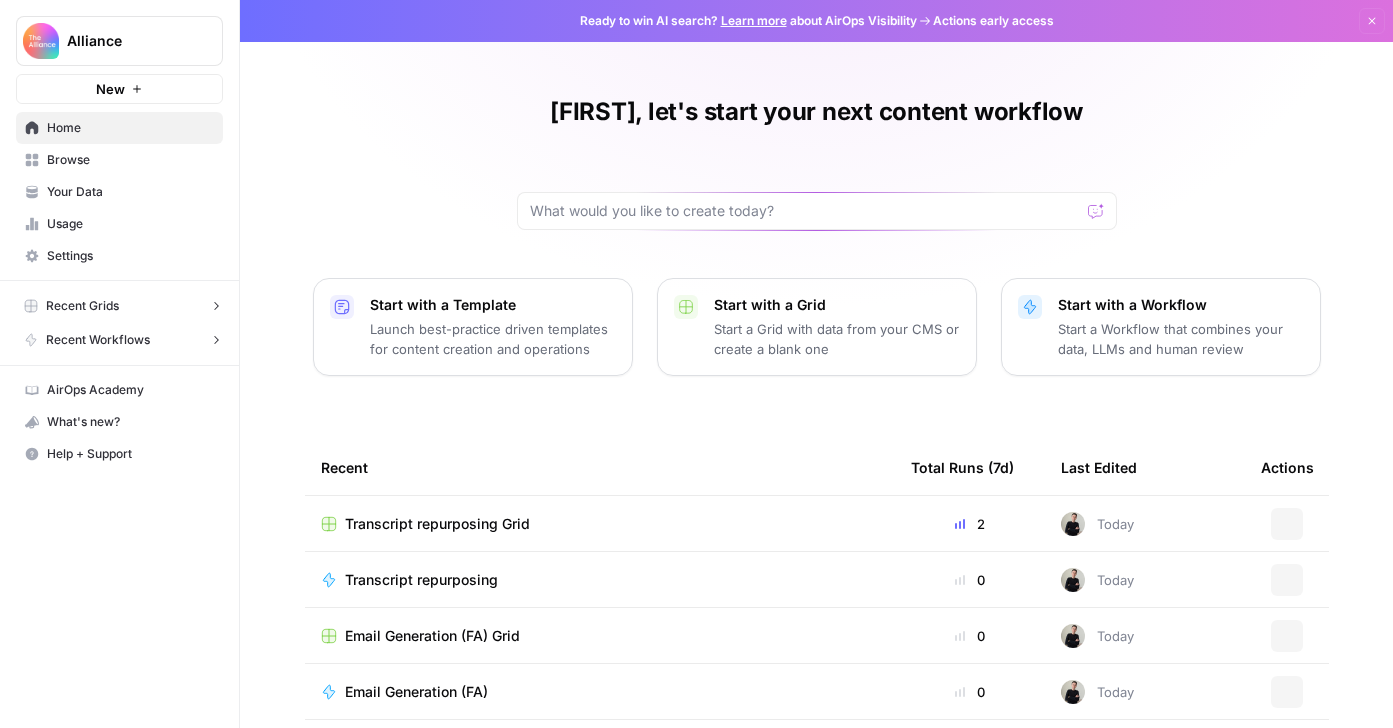 scroll, scrollTop: 0, scrollLeft: 0, axis: both 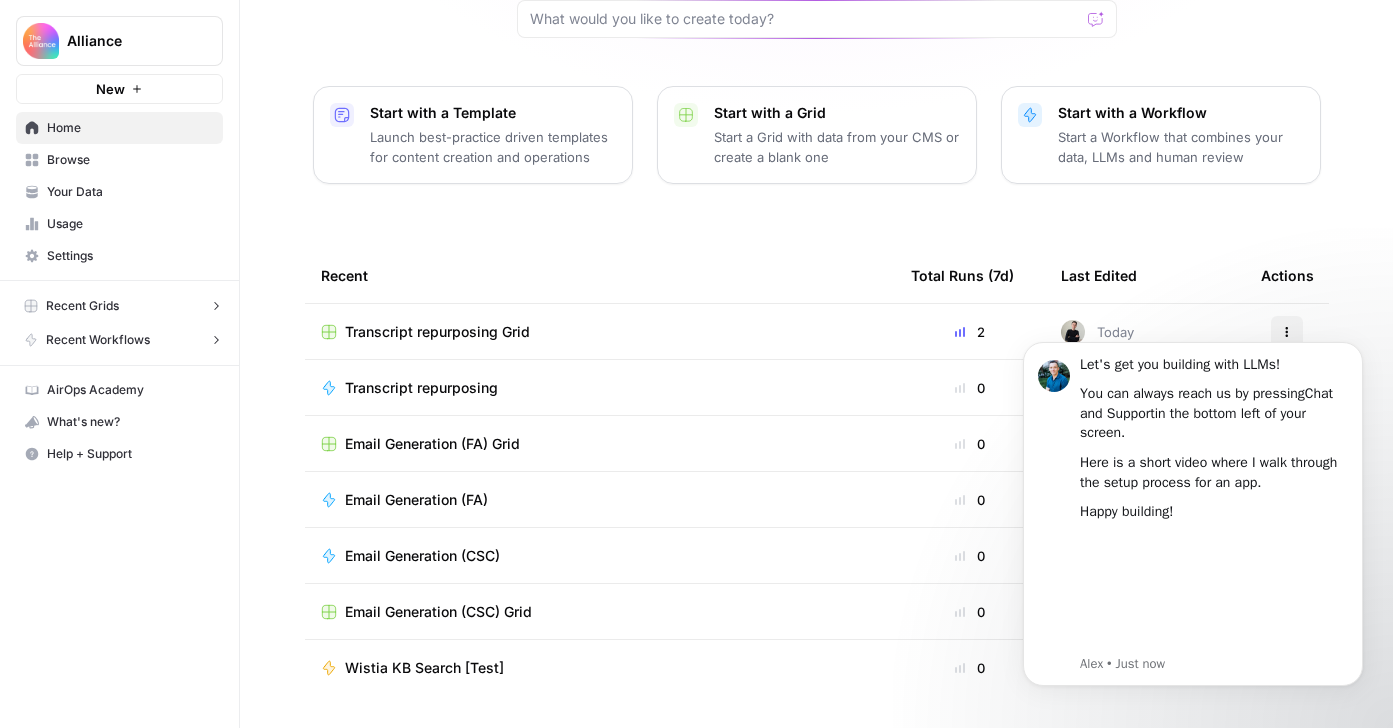 click on "Alliance New Home Browse Your Data Usage Settings Recent Grids Transcript repurposing Grid Email Generation (FA) Grid Email Generation (CSC) Grid Recent Workflows Transcript repurposing Email Generation (FA) Email Generation (CSC) AirOps Academy What's new? Help + Support" at bounding box center [119, 364] 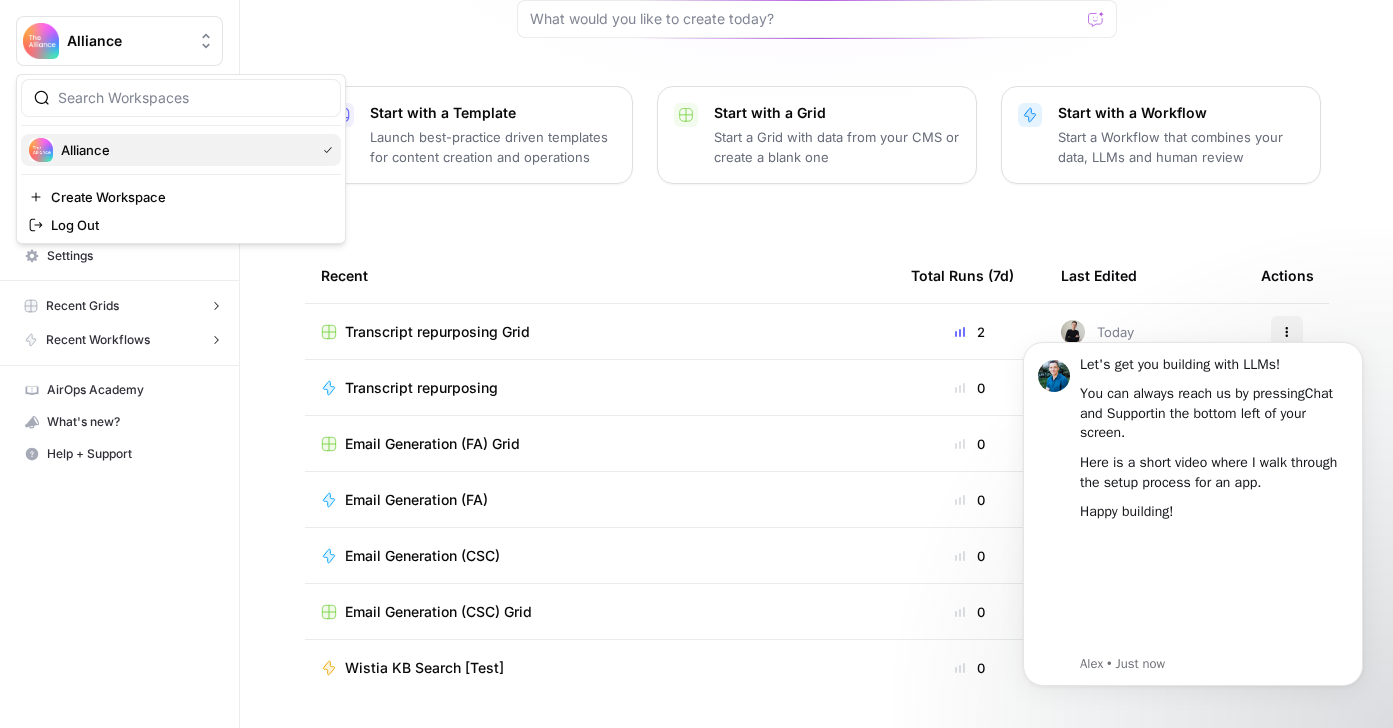 click on "Alliance" at bounding box center (184, 150) 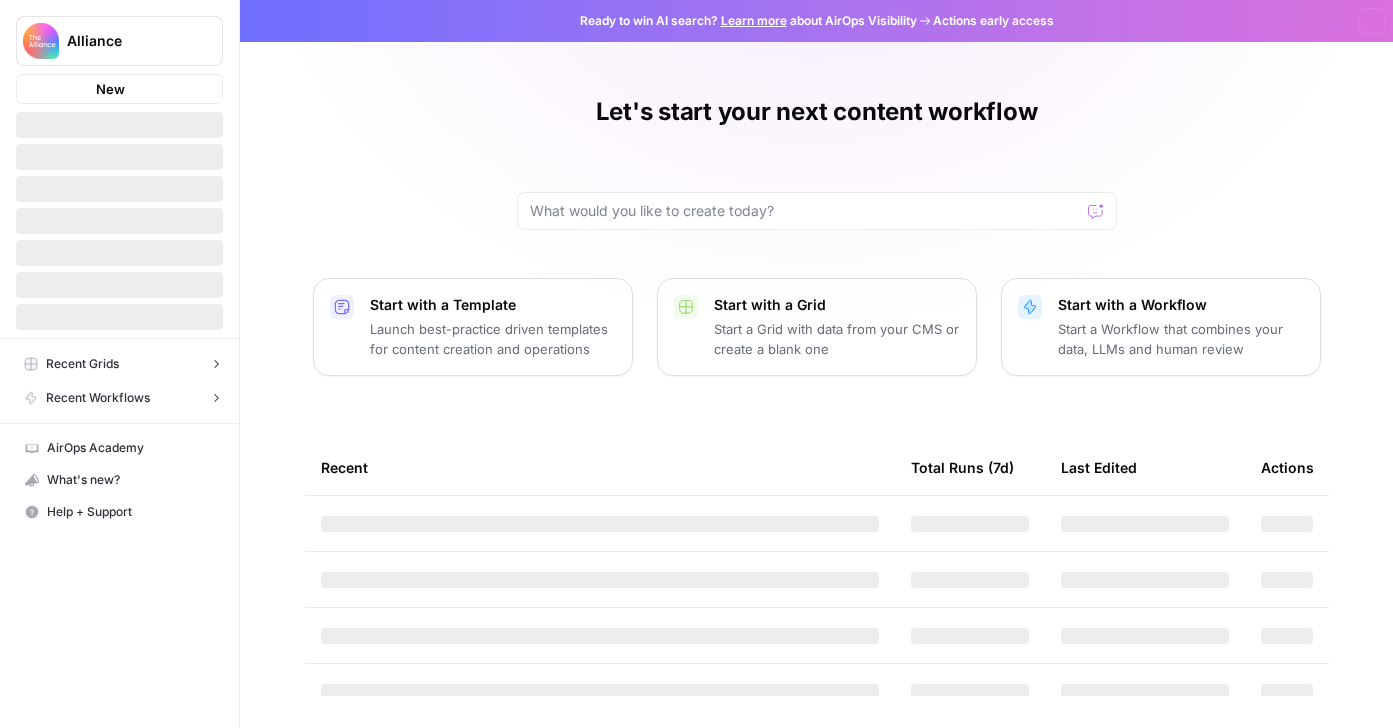 scroll, scrollTop: 0, scrollLeft: 0, axis: both 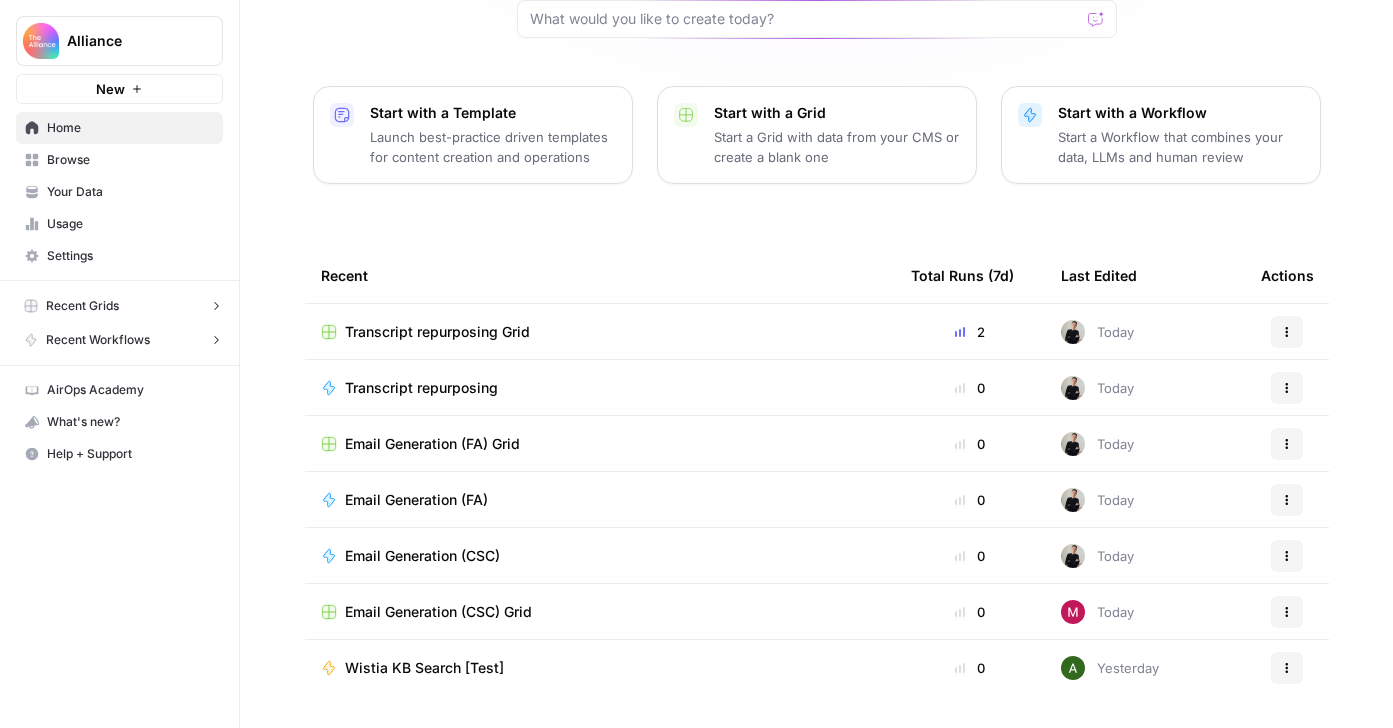 click at bounding box center (1073, 612) 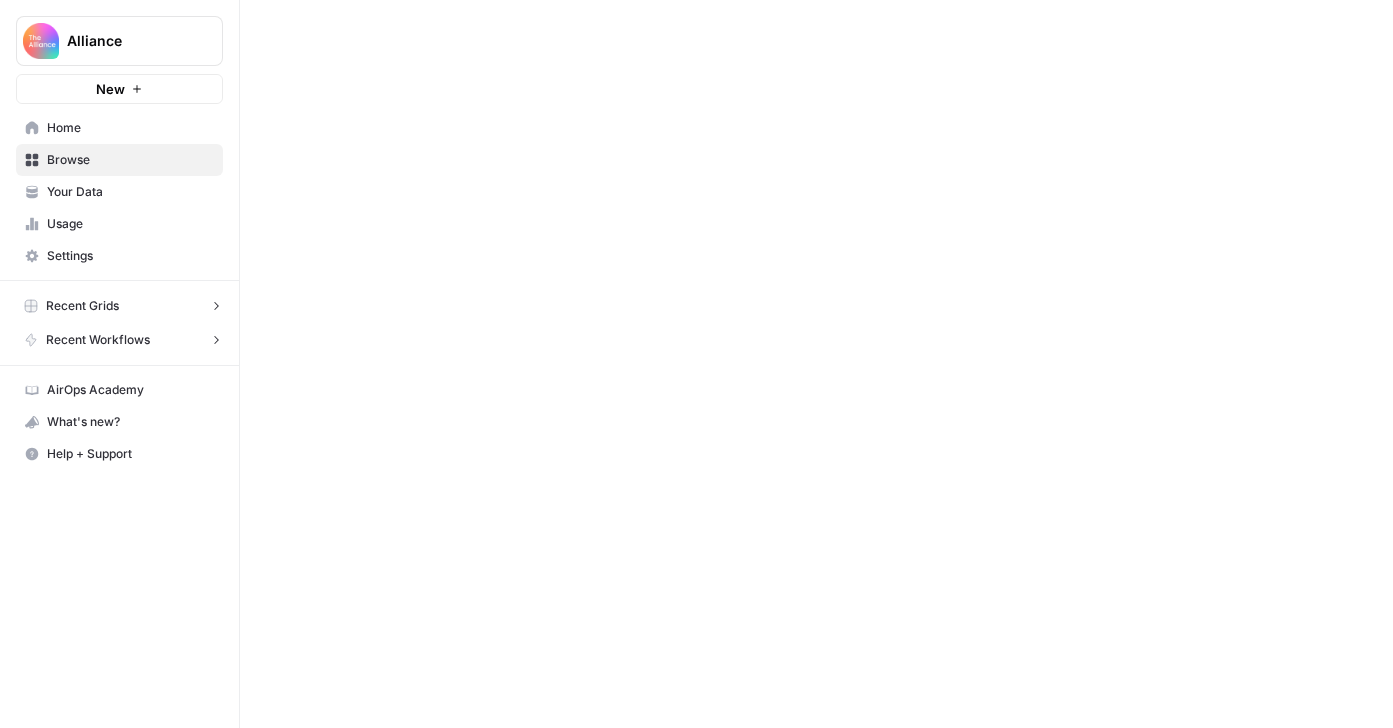 scroll, scrollTop: 0, scrollLeft: 0, axis: both 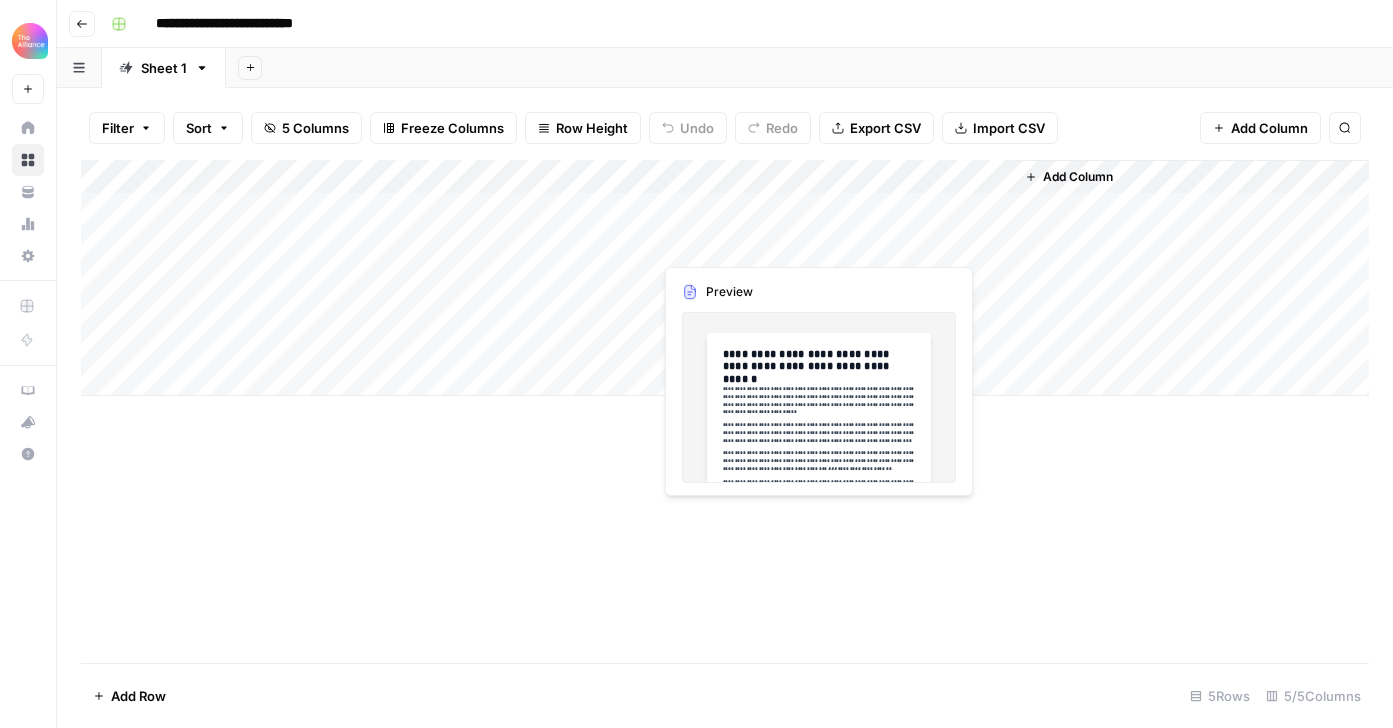 click on "Add Column" at bounding box center (725, 278) 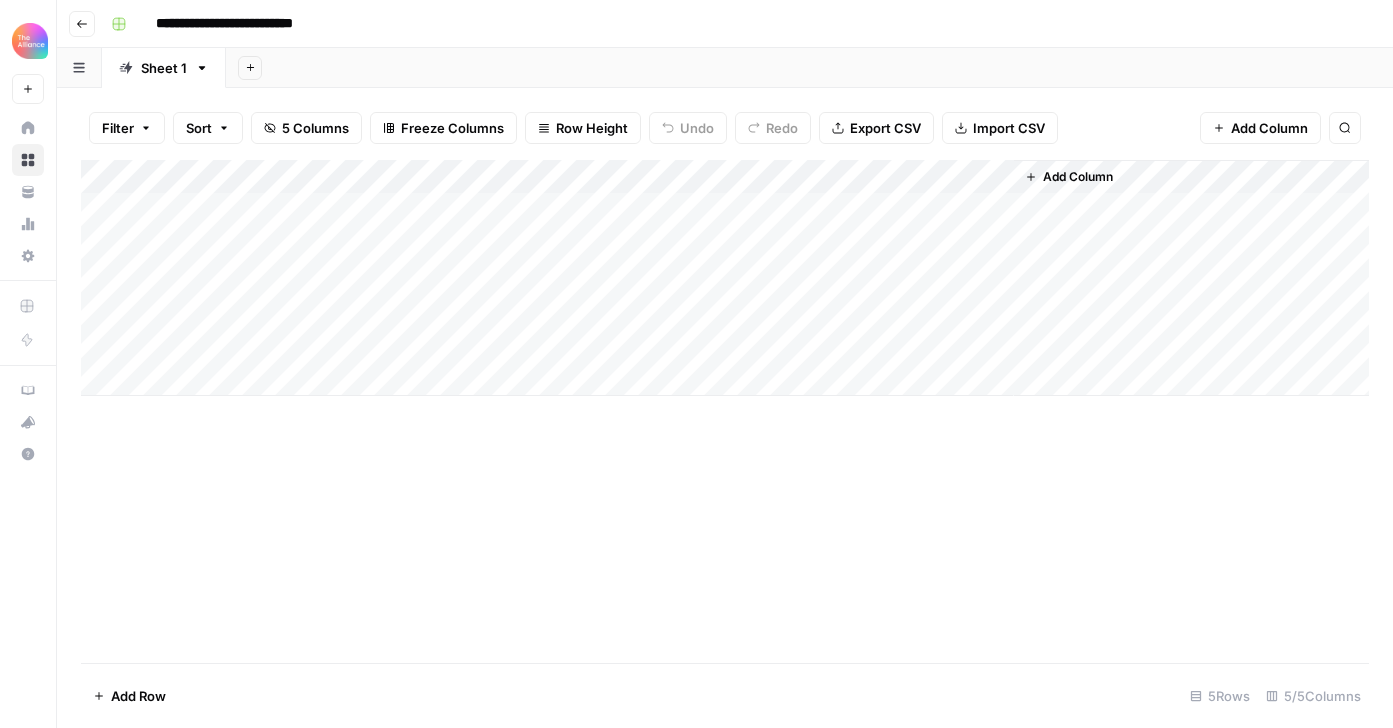 click on "Add Column" at bounding box center [725, 278] 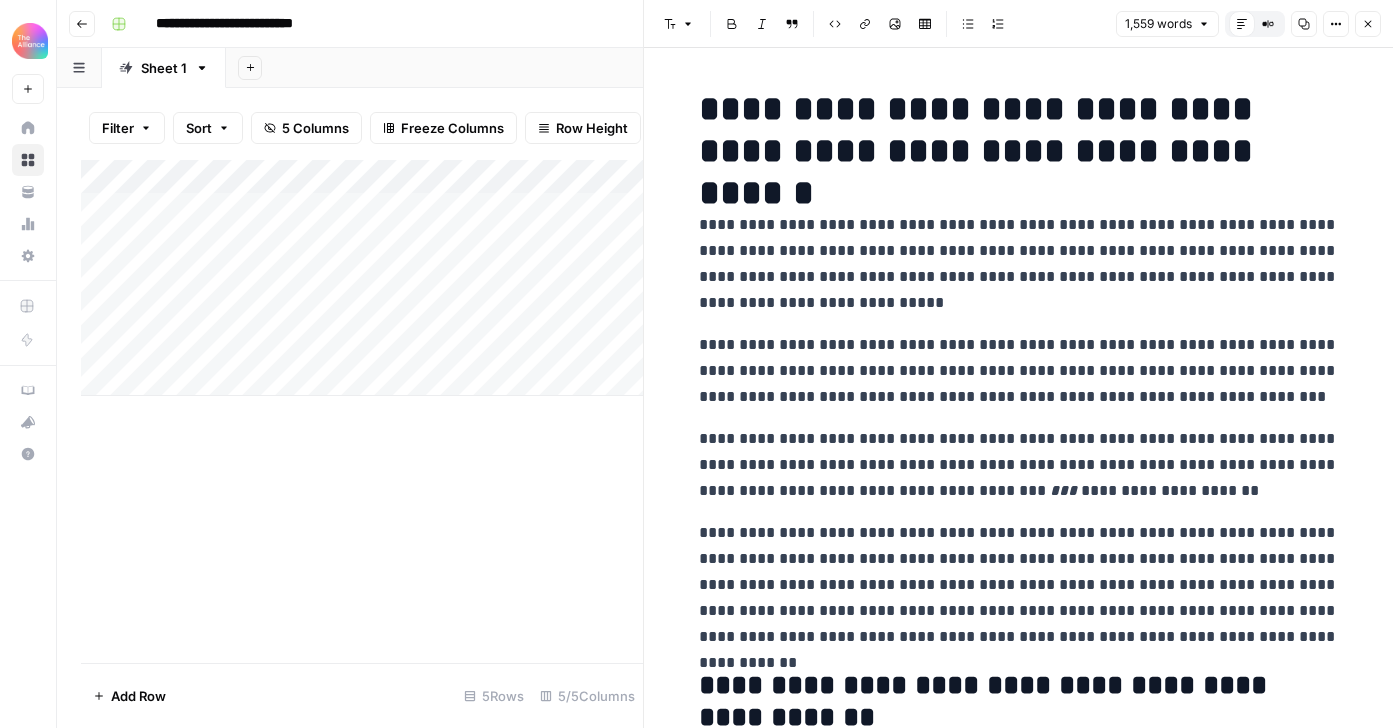 scroll, scrollTop: 2, scrollLeft: 0, axis: vertical 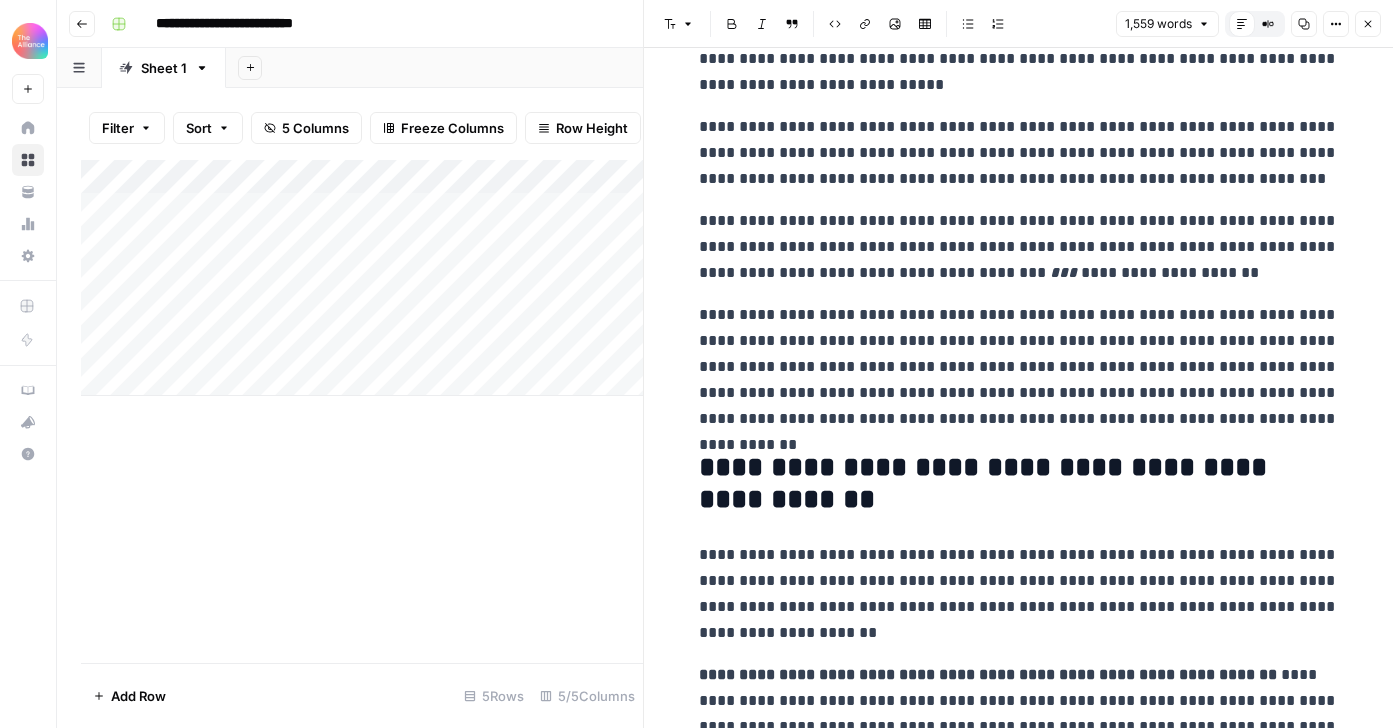 click on "Add Column" at bounding box center (362, 278) 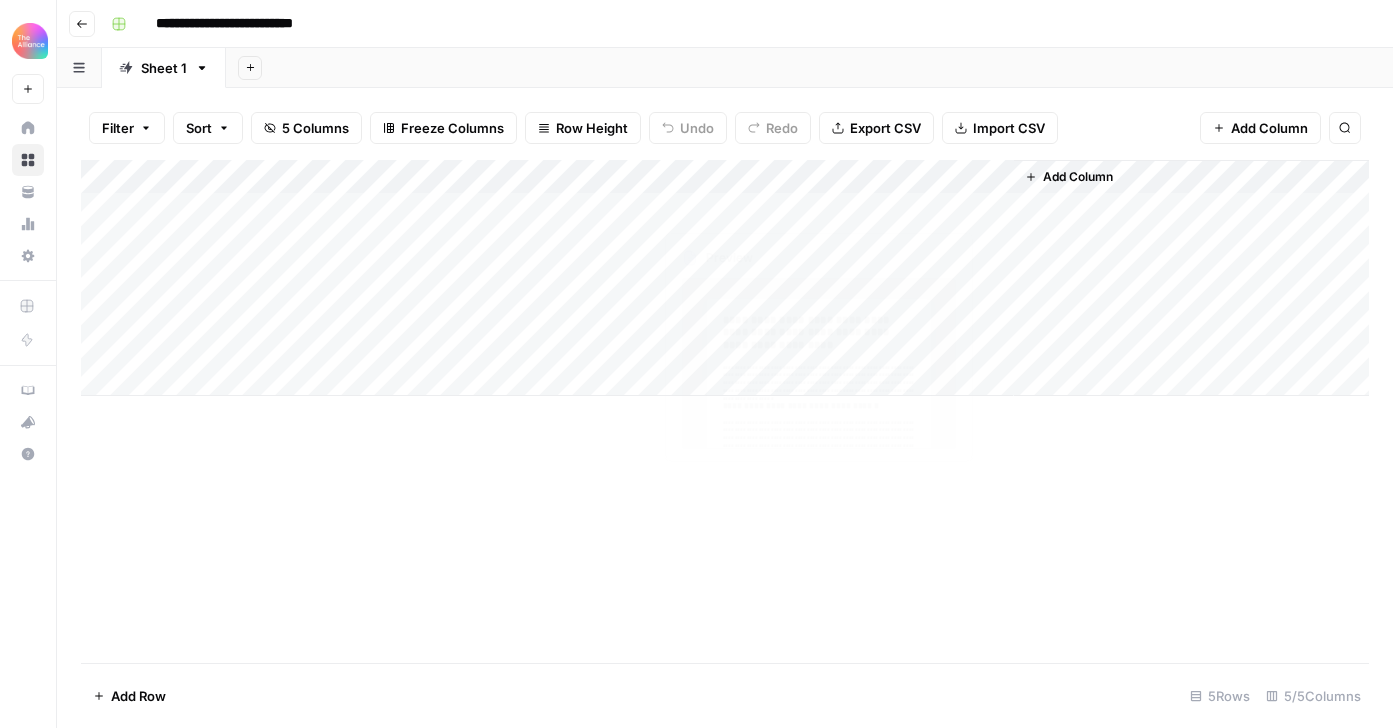 click on "Add Column" at bounding box center [725, 278] 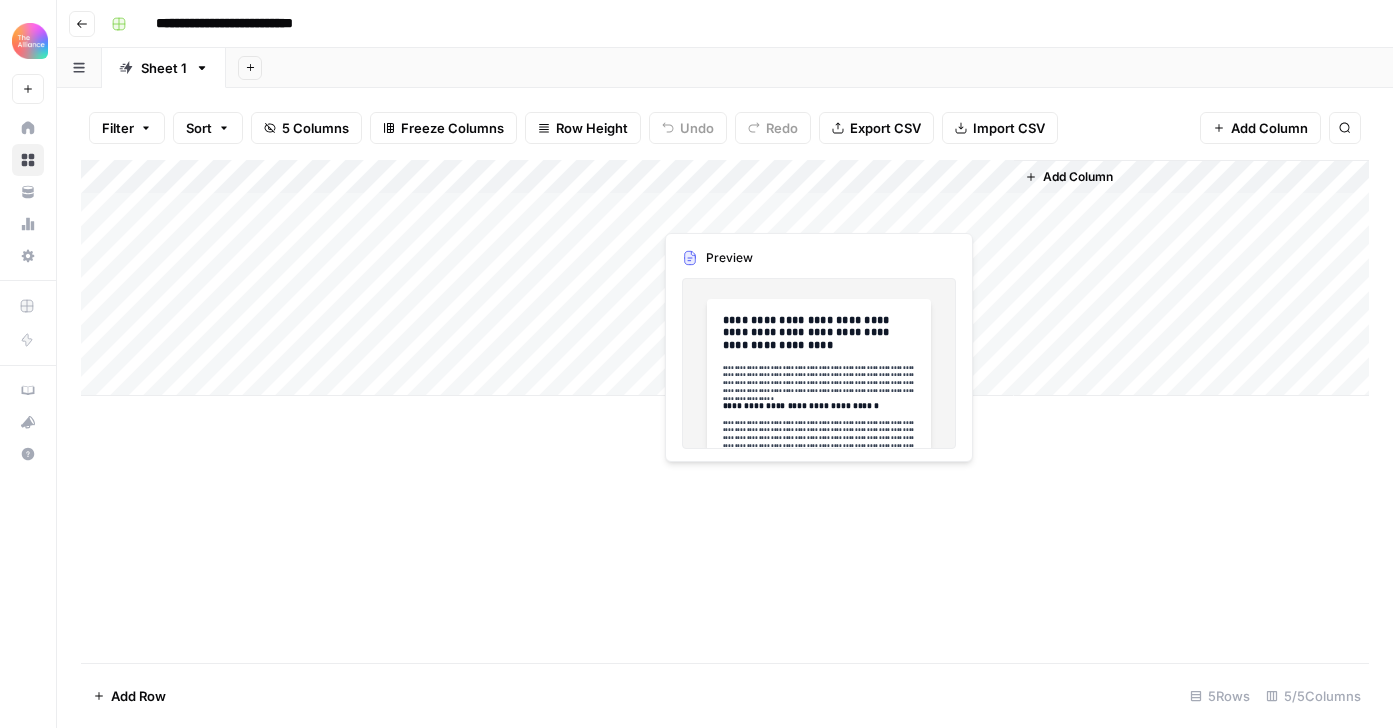 click on "Add Column" at bounding box center [725, 278] 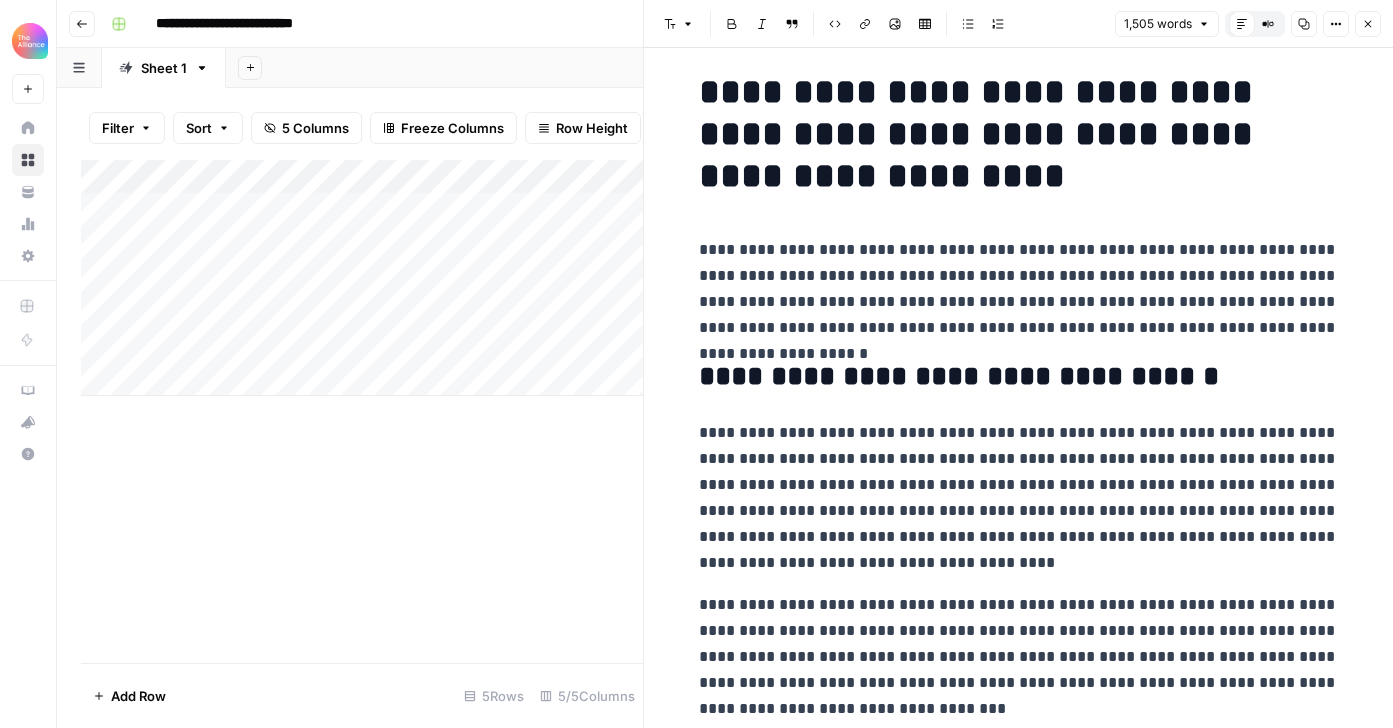 scroll, scrollTop: 0, scrollLeft: 0, axis: both 